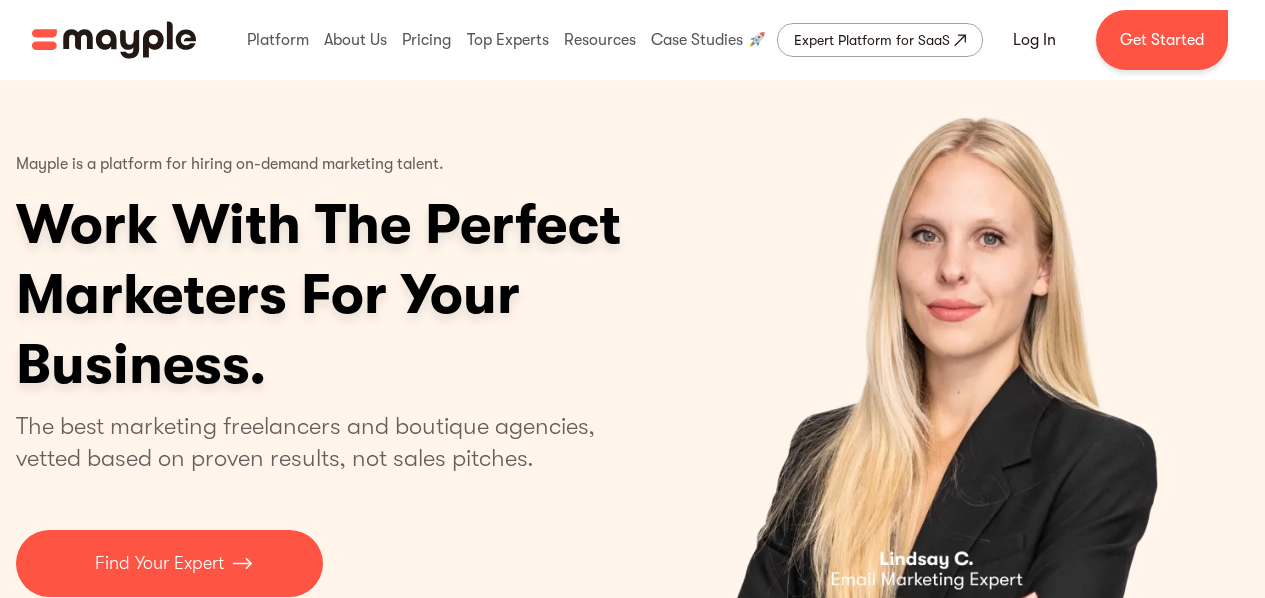 scroll, scrollTop: 0, scrollLeft: 0, axis: both 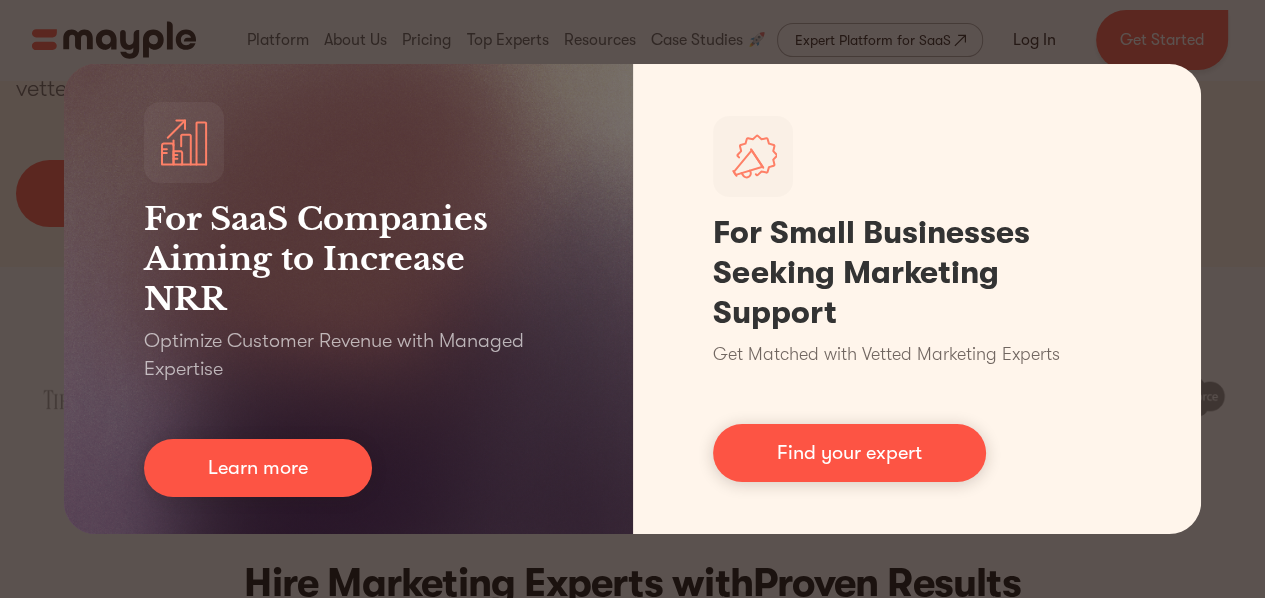 click on "For SaaS Companies Aiming to Increase NRR Optimize Customer Revenue with Managed Expertise Learn more For Small Businesses Seeking Marketing Support Get Matched with Vetted Marketing Experts Find your expert" at bounding box center [632, 299] 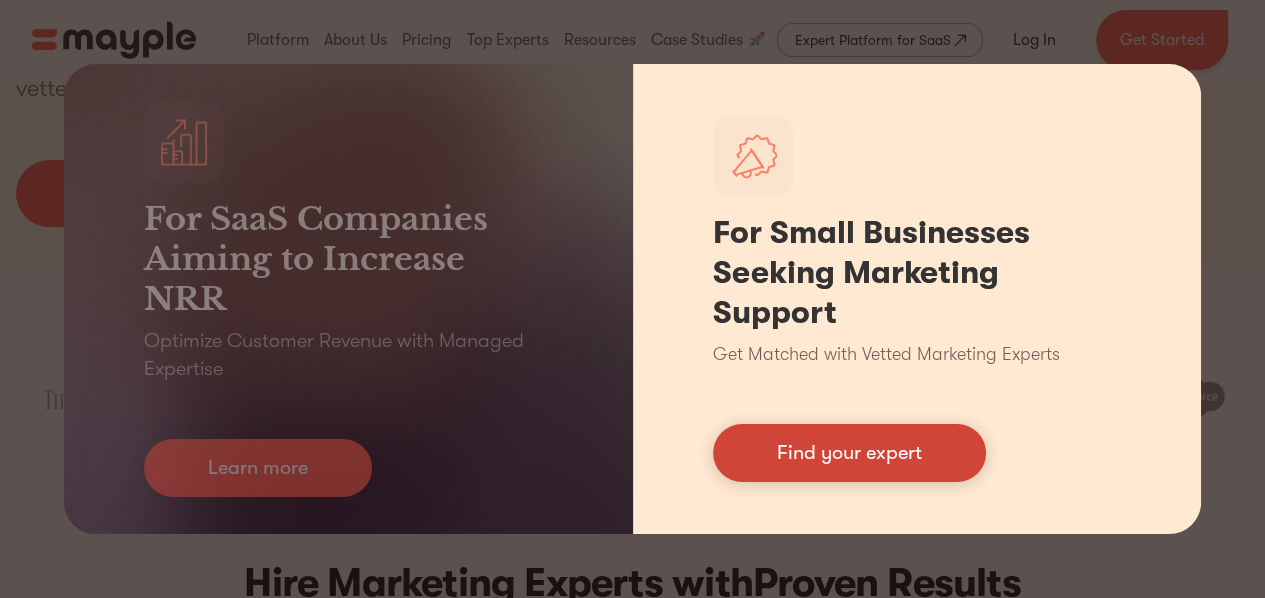 click on "Find your expert" at bounding box center [849, 453] 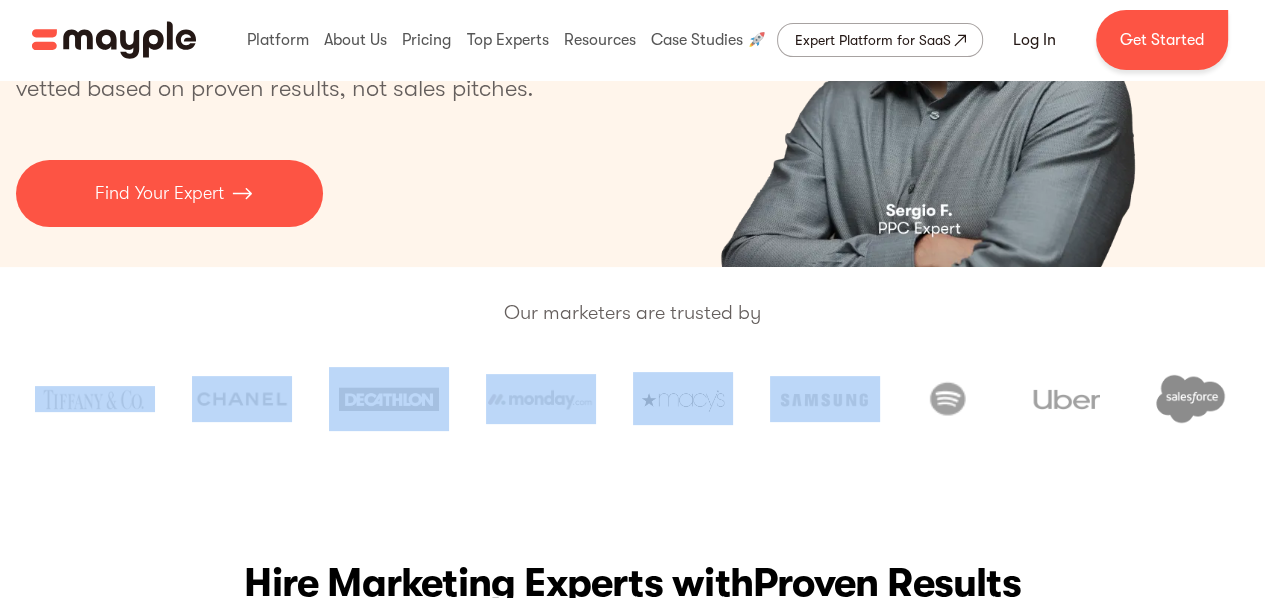 drag, startPoint x: 1272, startPoint y: 83, endPoint x: 819, endPoint y: 328, distance: 515.0087 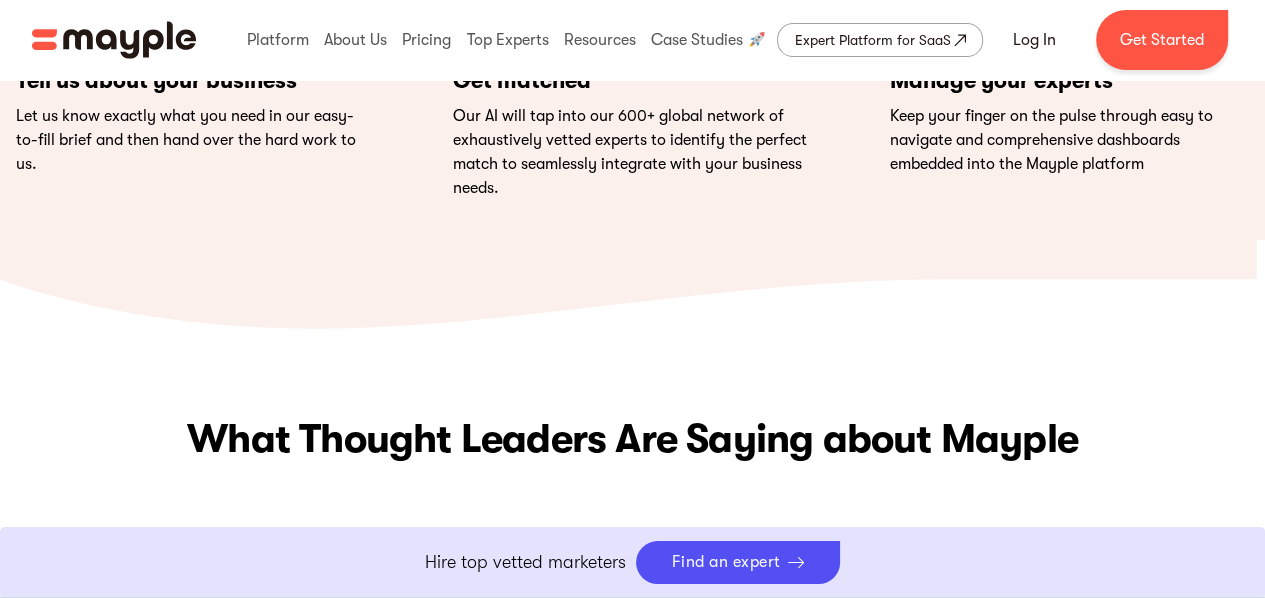 scroll, scrollTop: 6508, scrollLeft: 0, axis: vertical 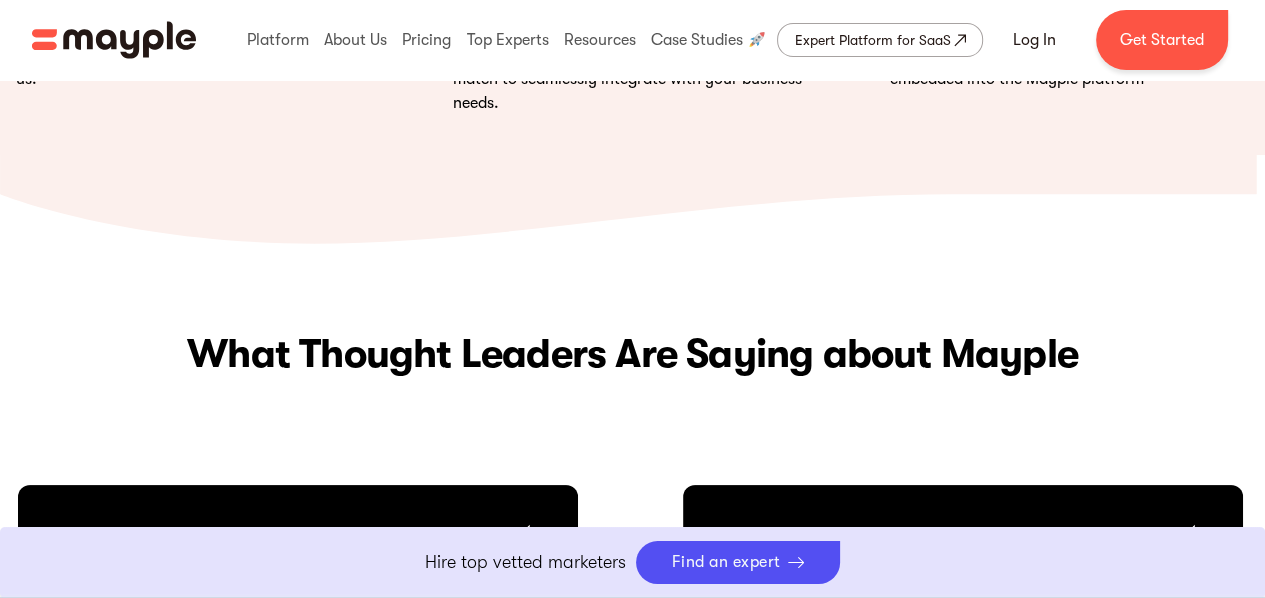 drag, startPoint x: 1271, startPoint y: 64, endPoint x: 1240, endPoint y: 436, distance: 373.28943 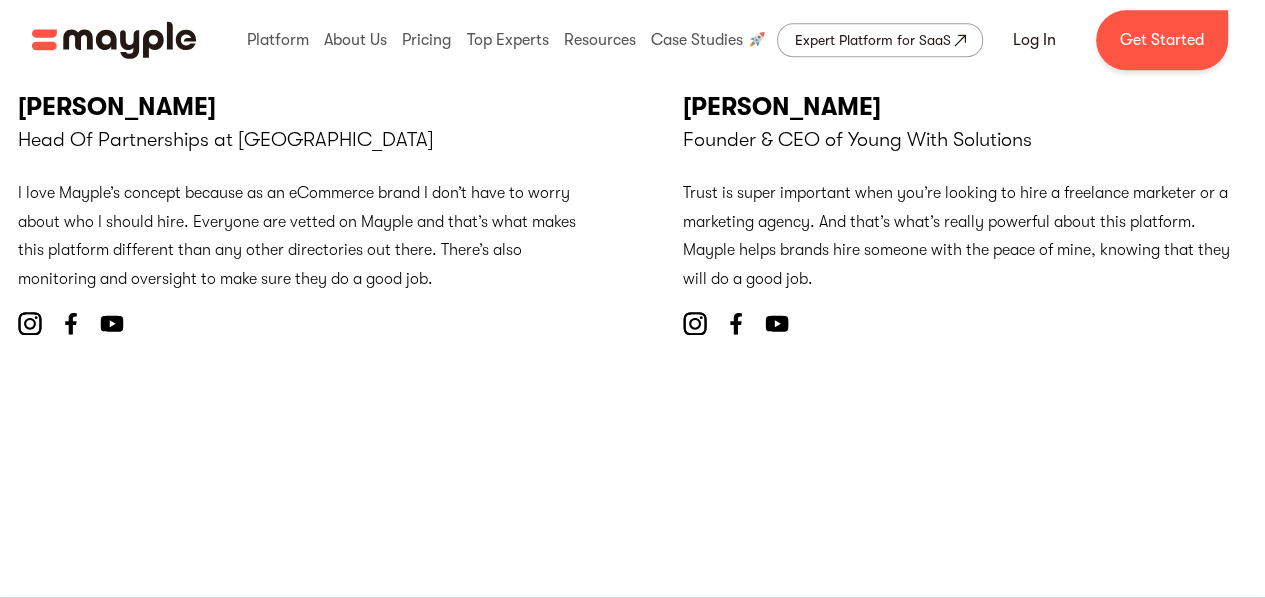 scroll, scrollTop: 0, scrollLeft: 0, axis: both 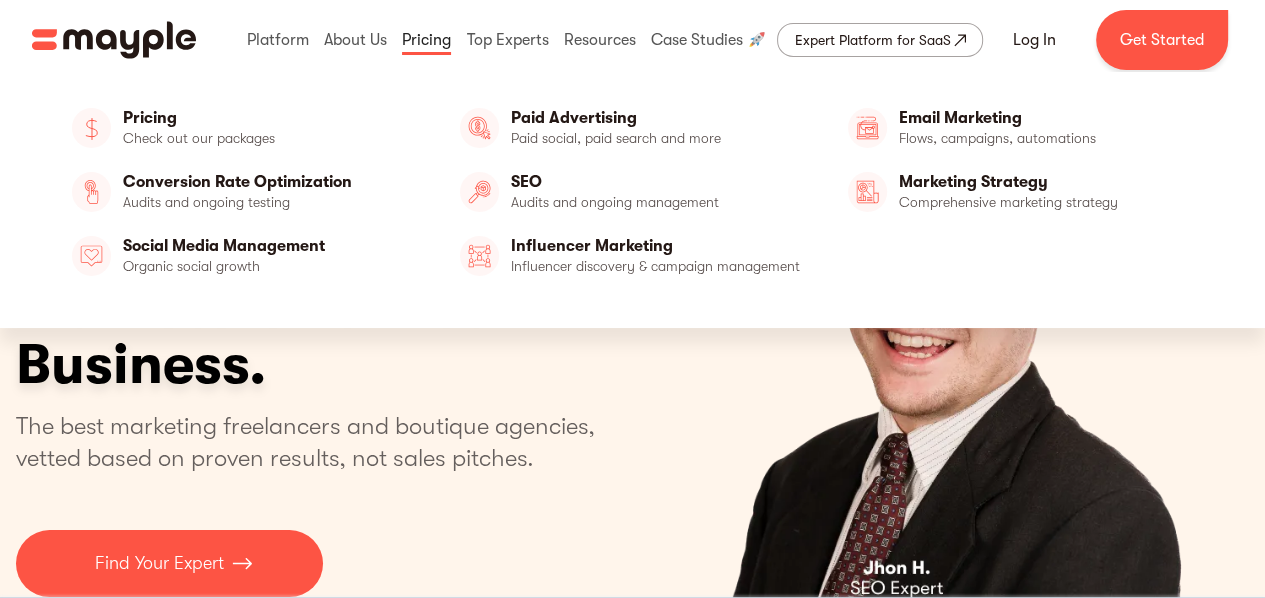 click at bounding box center [426, 40] 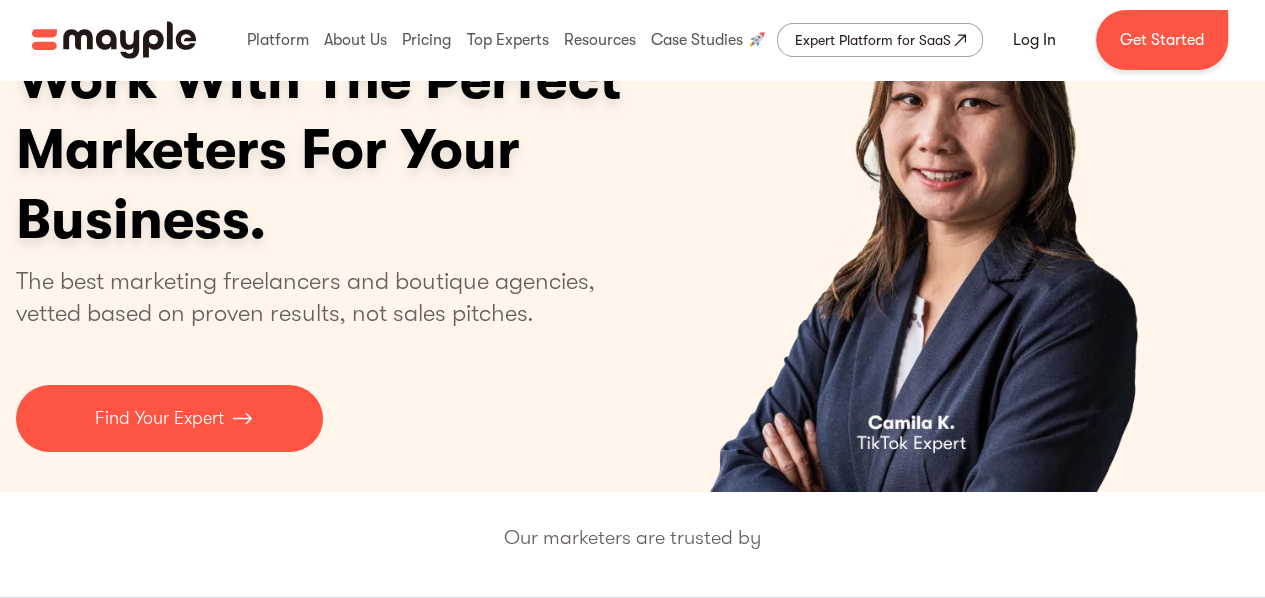 scroll, scrollTop: 188, scrollLeft: 0, axis: vertical 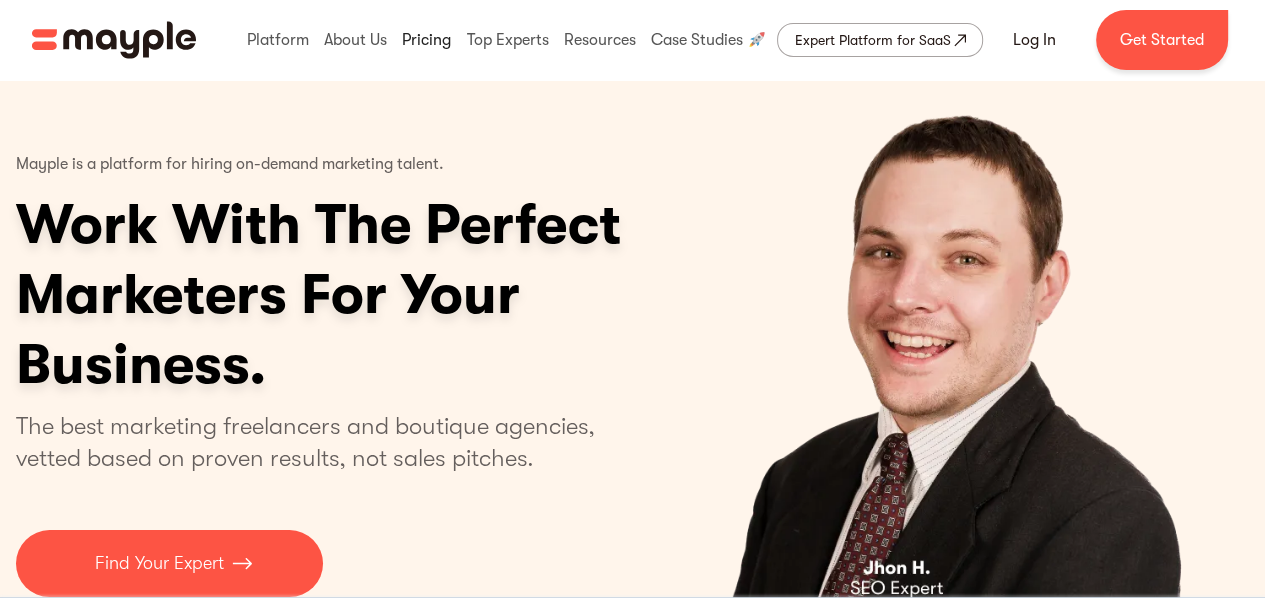 click at bounding box center (426, 40) 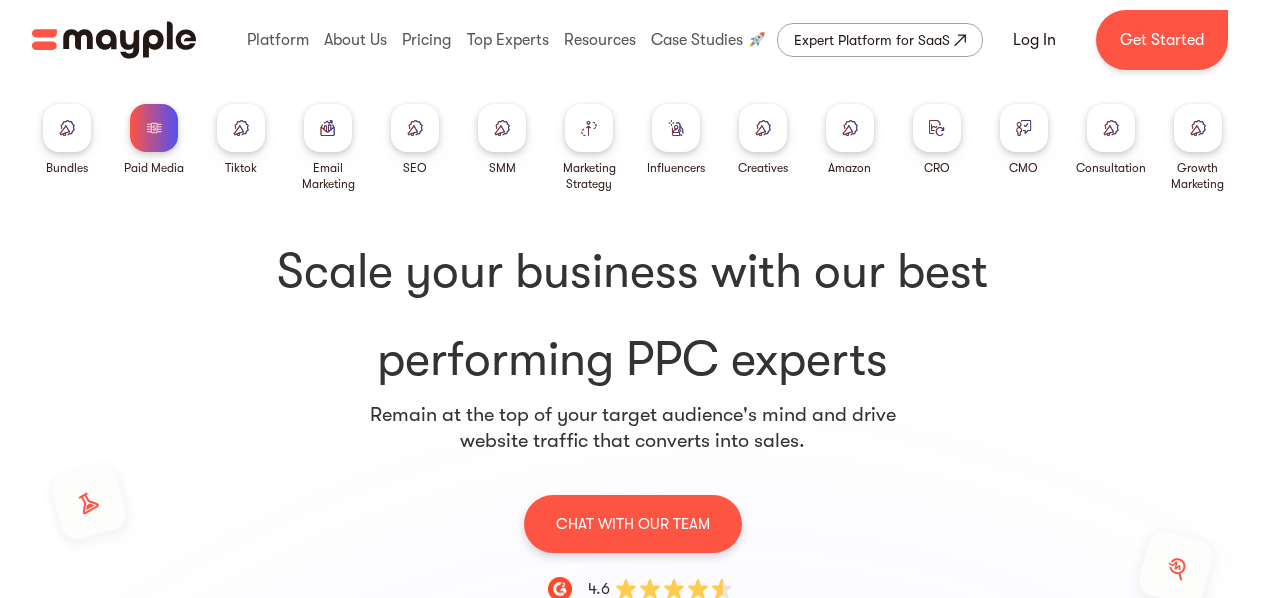 scroll, scrollTop: 0, scrollLeft: 0, axis: both 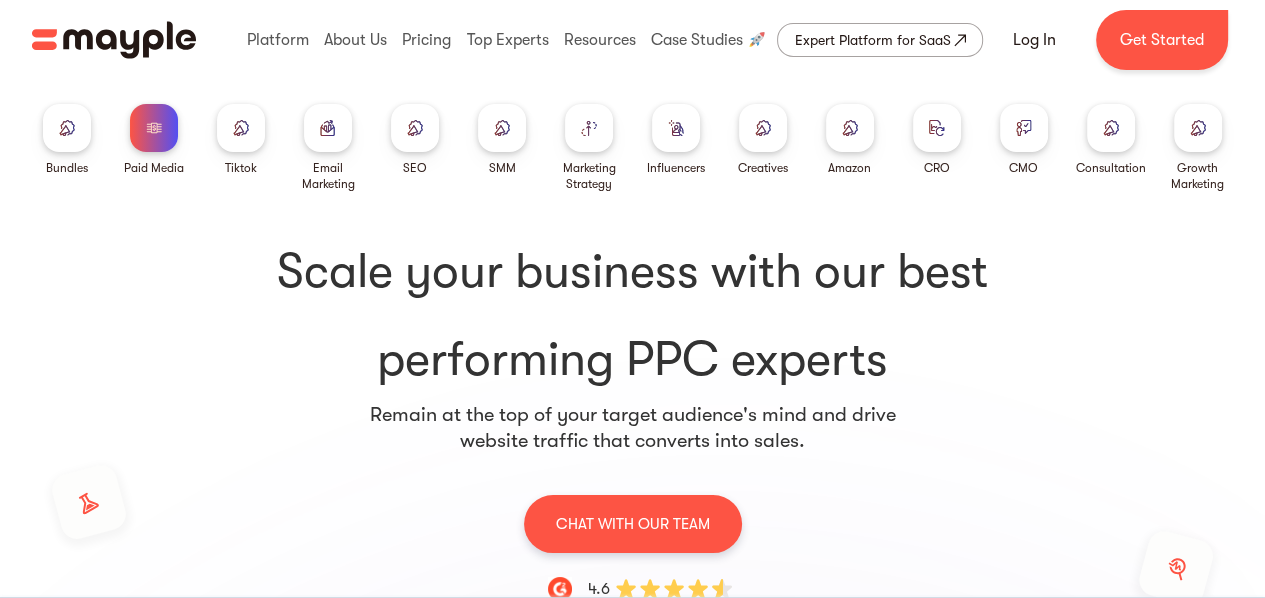 click at bounding box center (241, 127) 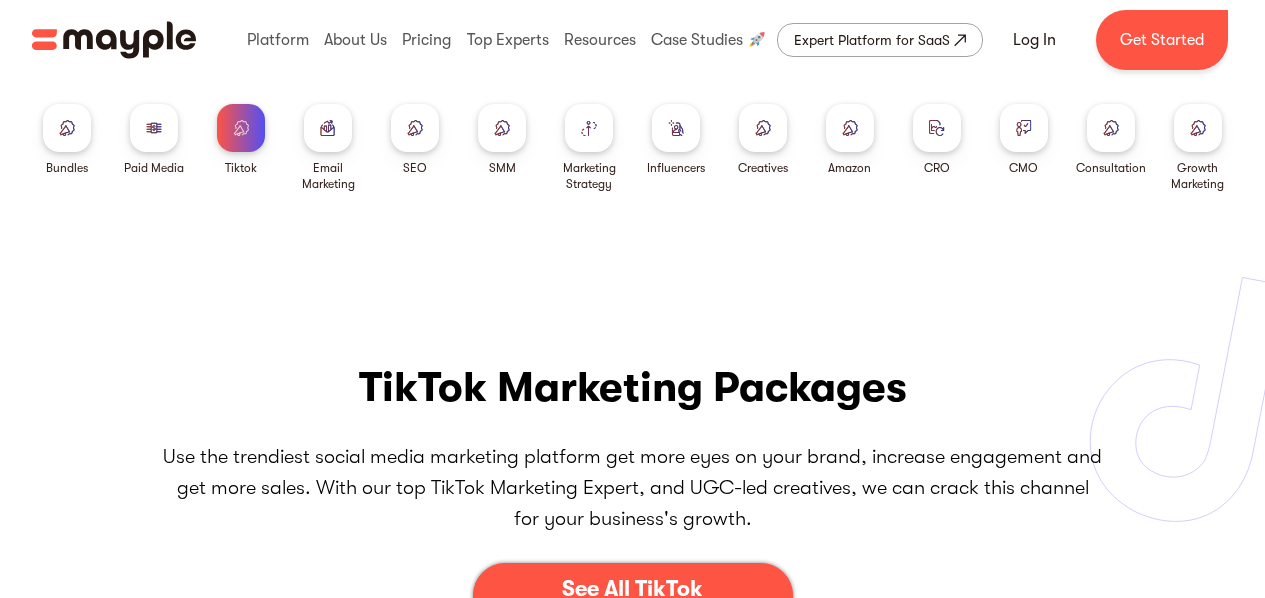 scroll, scrollTop: 0, scrollLeft: 0, axis: both 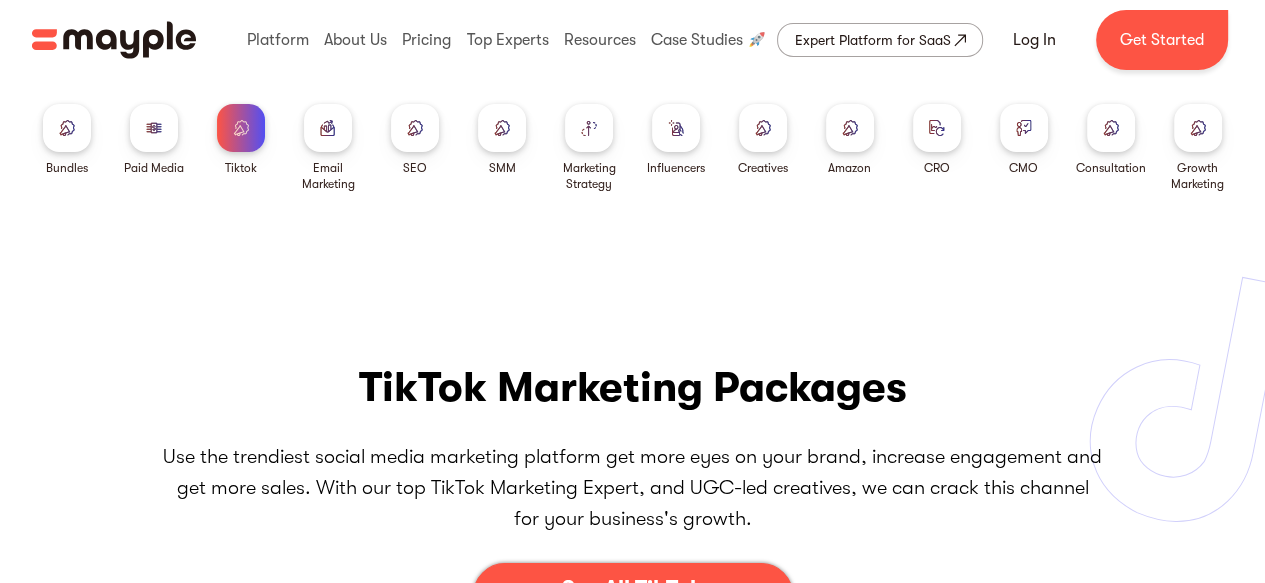 click at bounding box center (328, 128) 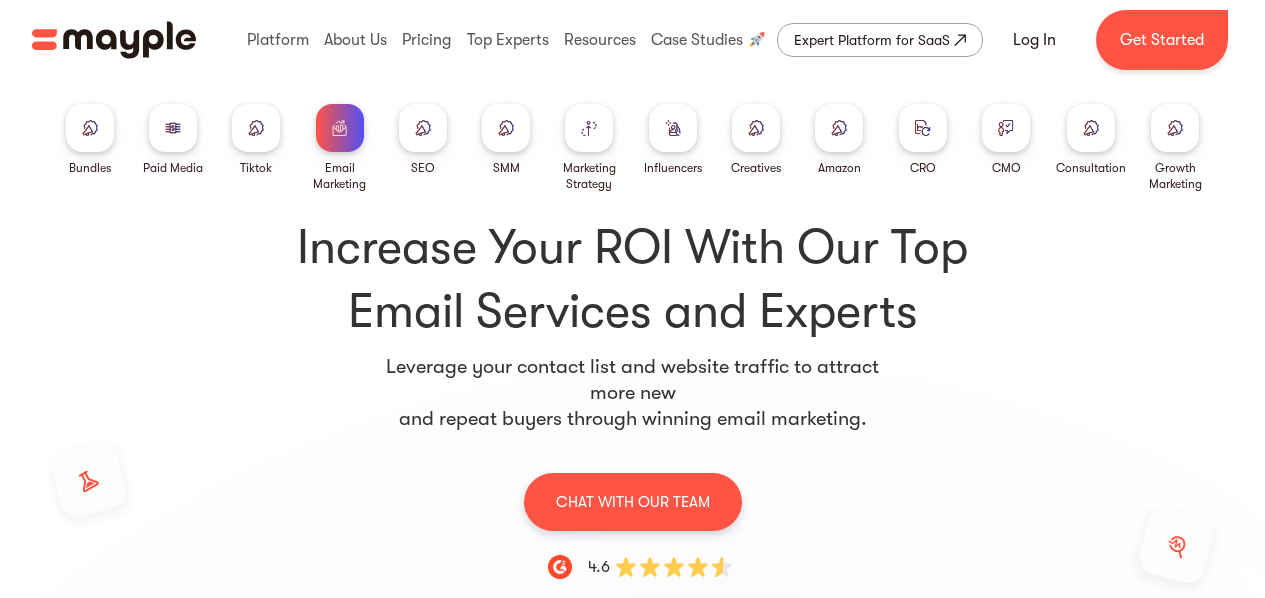 scroll, scrollTop: 0, scrollLeft: 0, axis: both 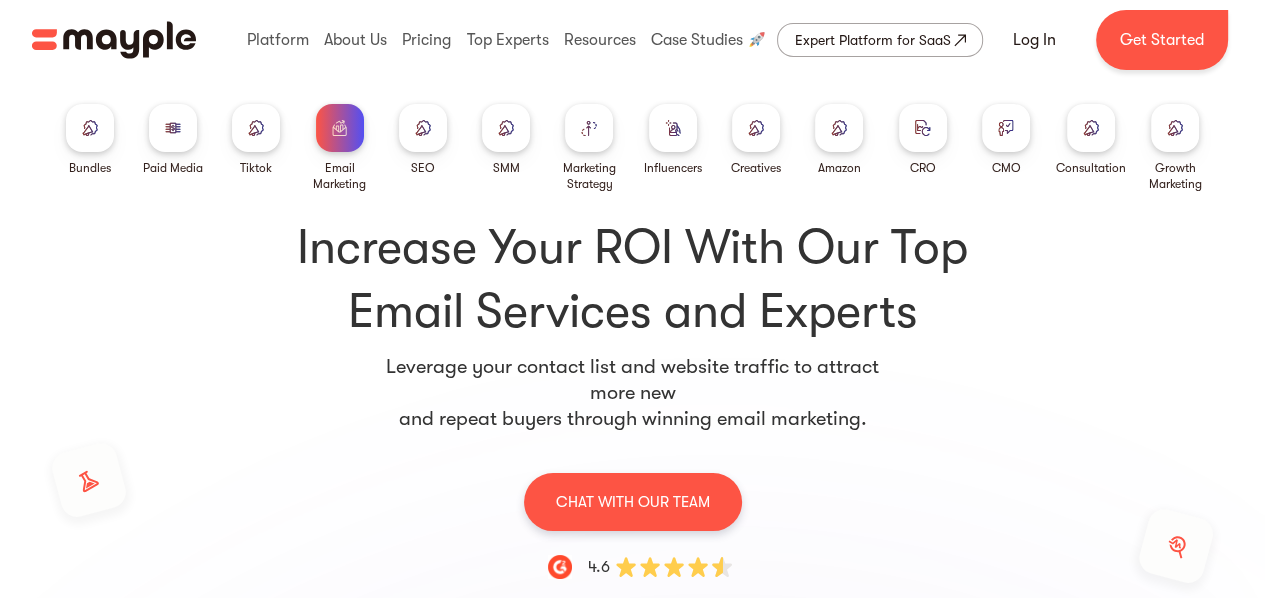 click on "Expert Platform for SaaS" at bounding box center (872, 40) 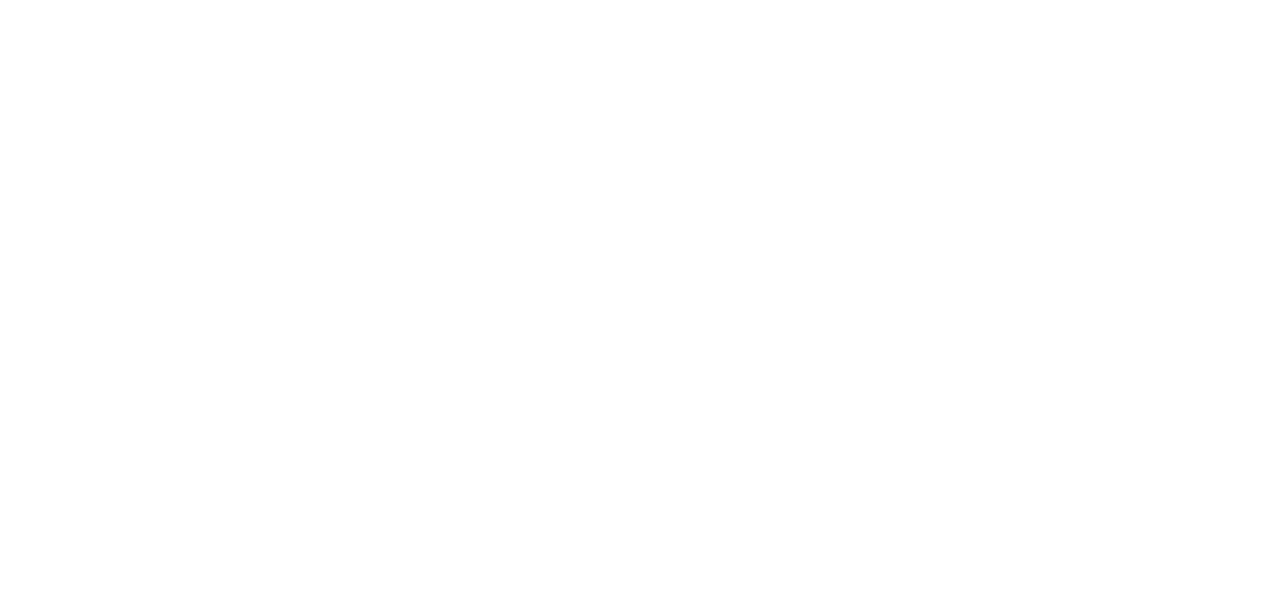 scroll, scrollTop: 0, scrollLeft: 0, axis: both 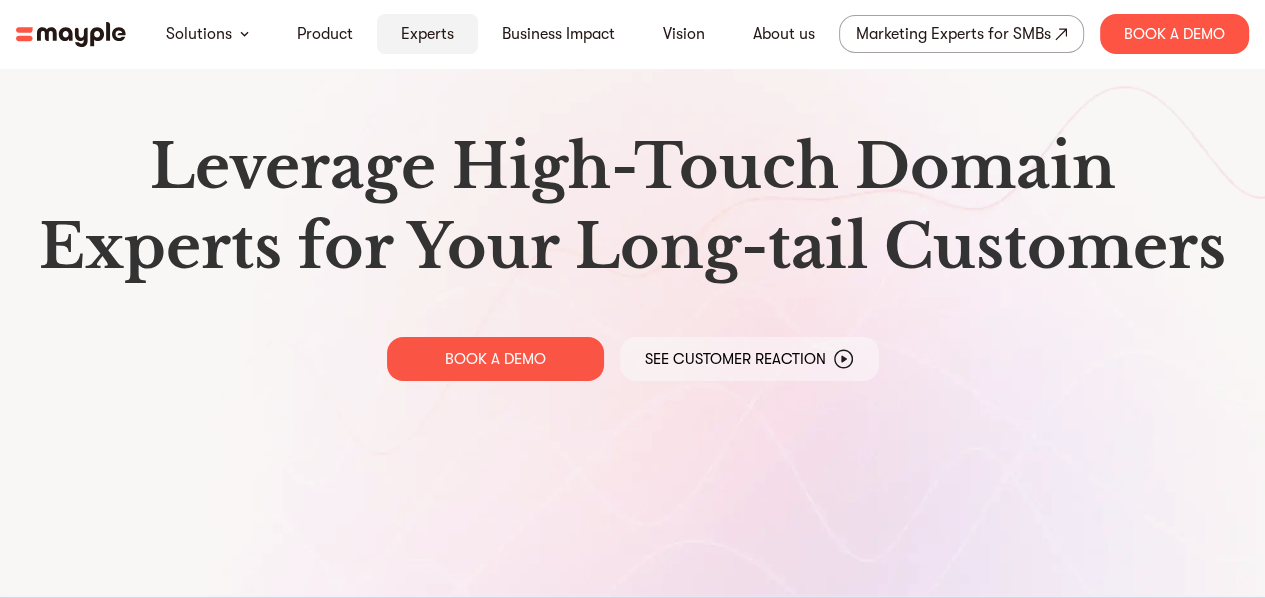 click on "Experts" at bounding box center (427, 34) 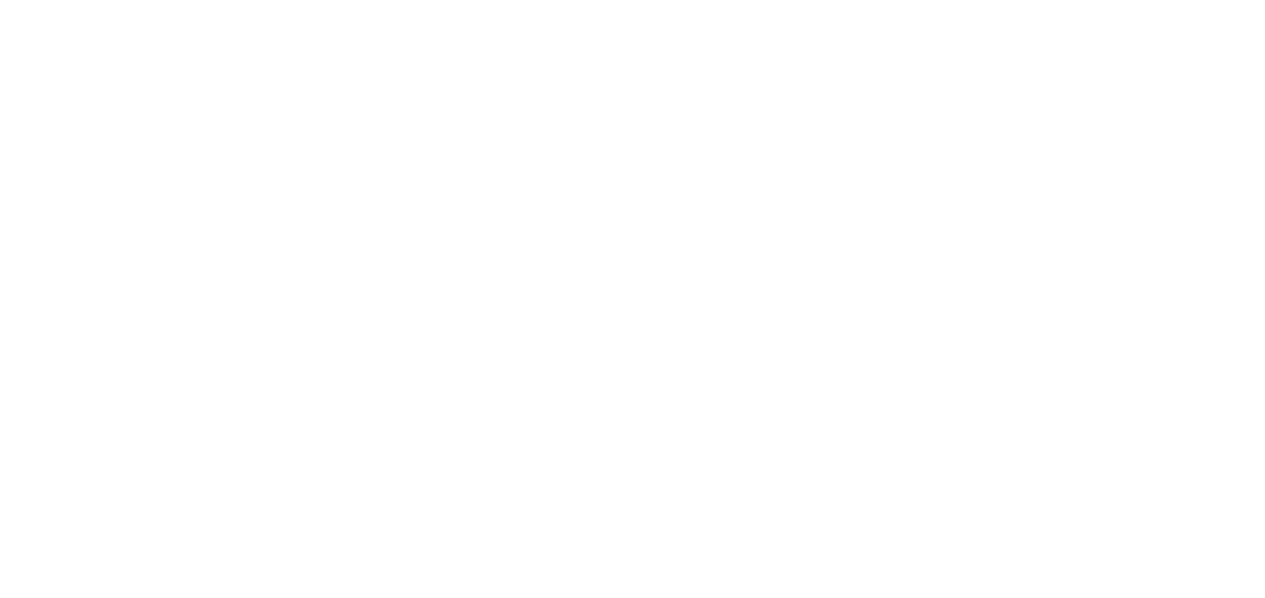 scroll, scrollTop: 0, scrollLeft: 0, axis: both 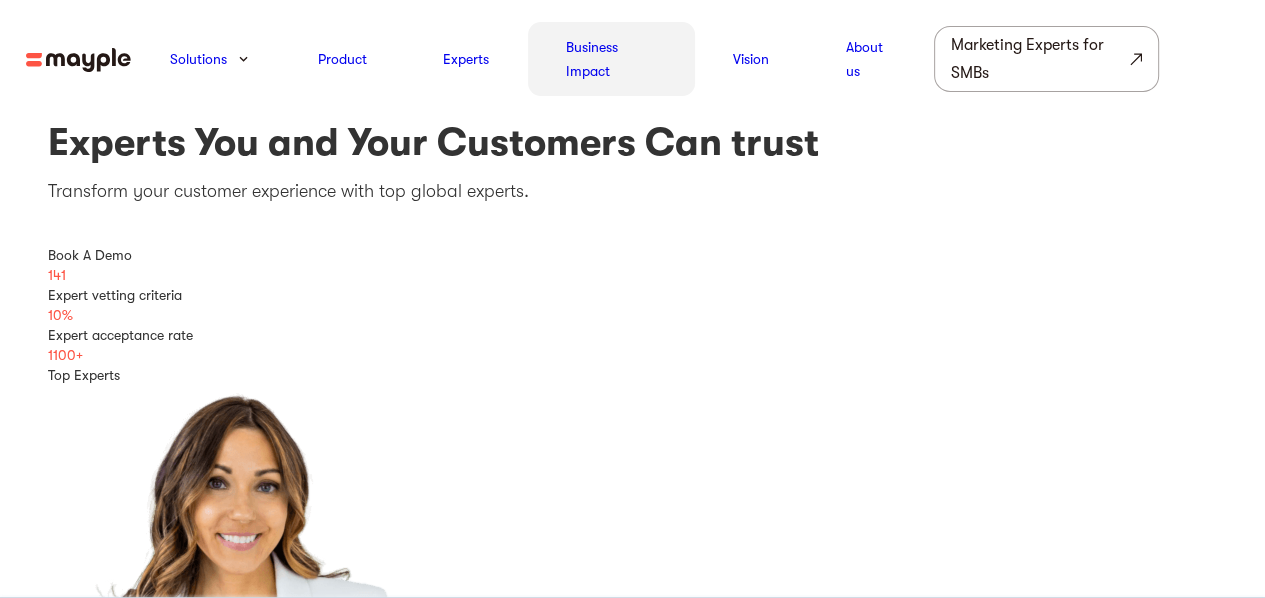 click on "Business Impact" at bounding box center (611, 59) 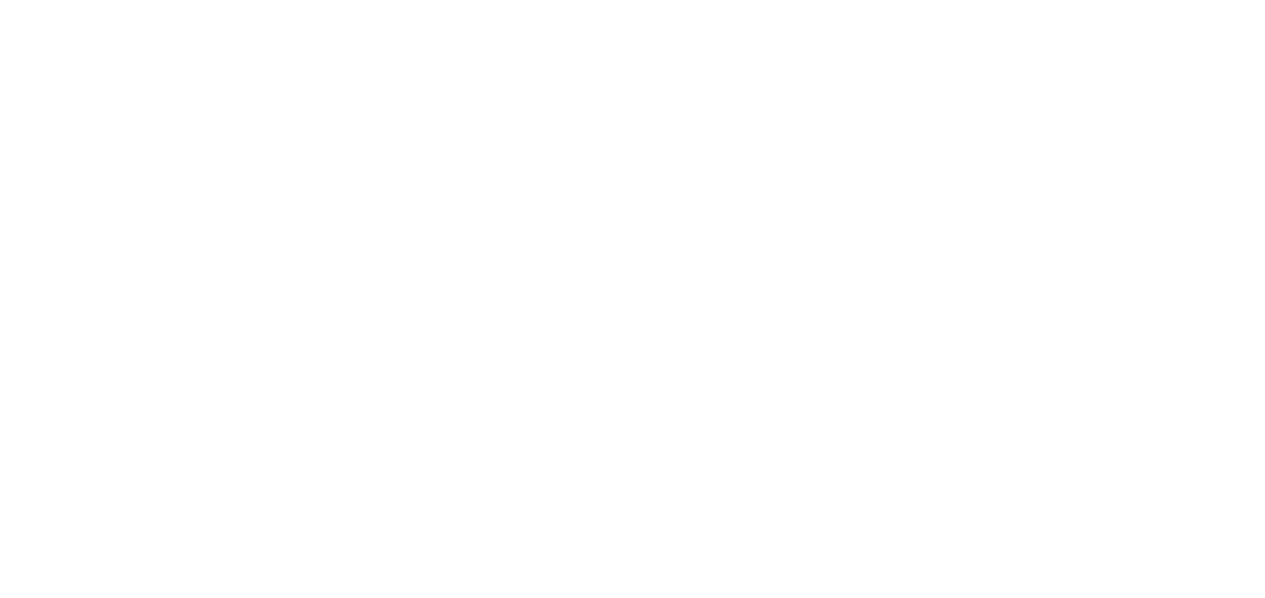 scroll, scrollTop: 0, scrollLeft: 0, axis: both 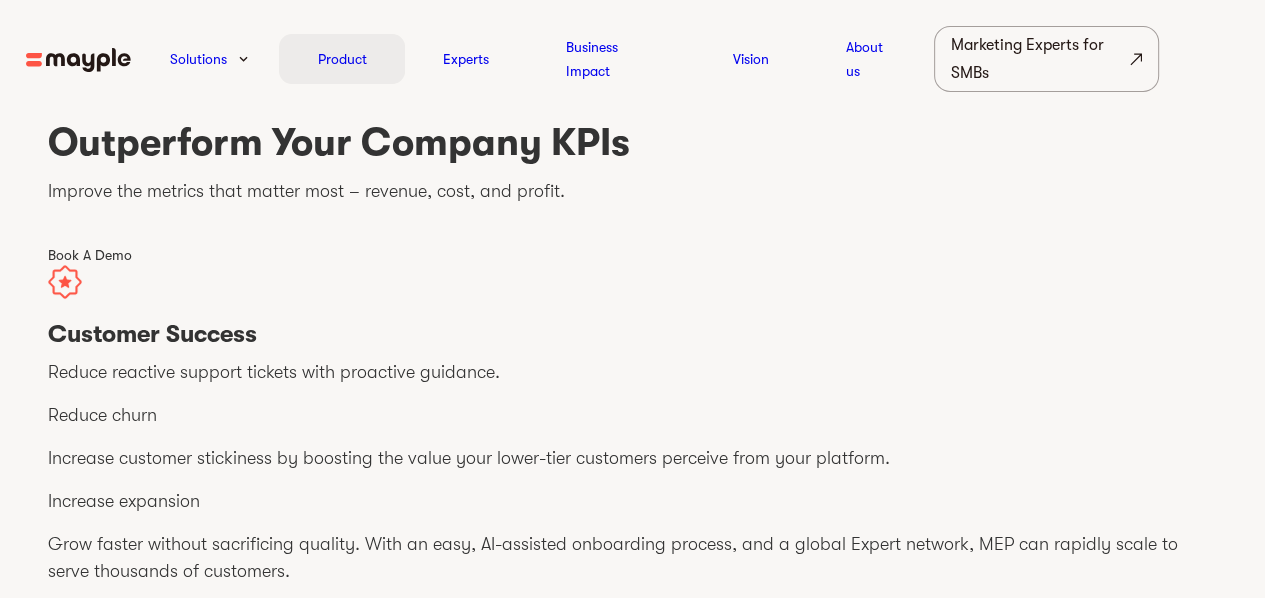 click on "Product" at bounding box center (342, 59) 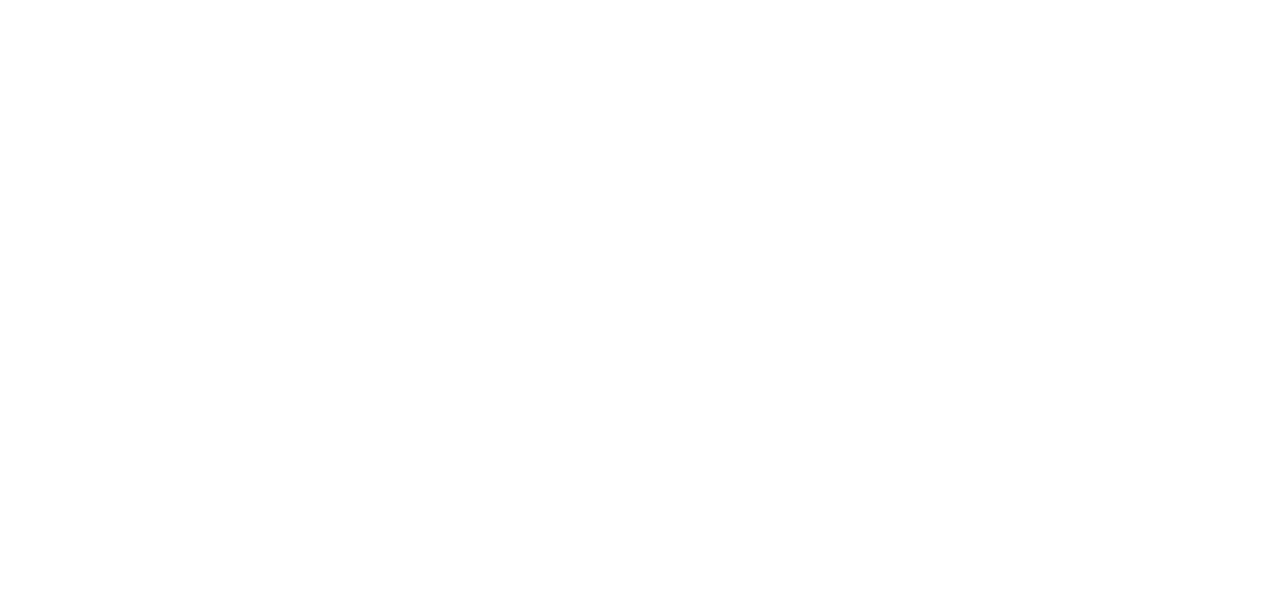scroll, scrollTop: 0, scrollLeft: 0, axis: both 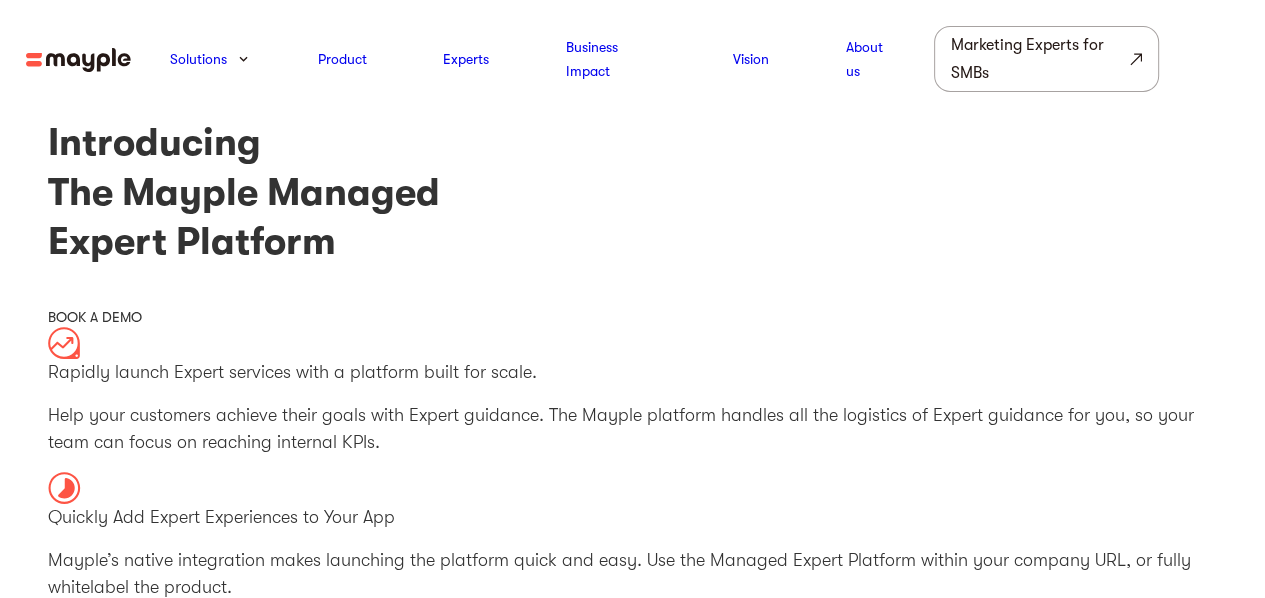 click at bounding box center [79, 60] 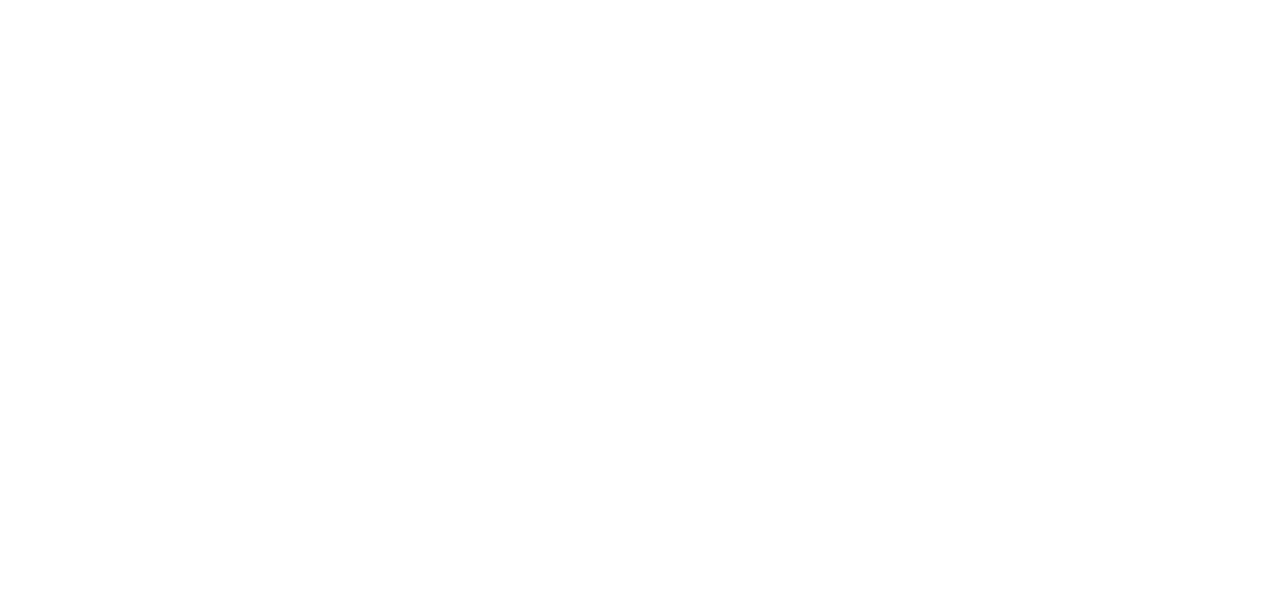 scroll, scrollTop: 0, scrollLeft: 0, axis: both 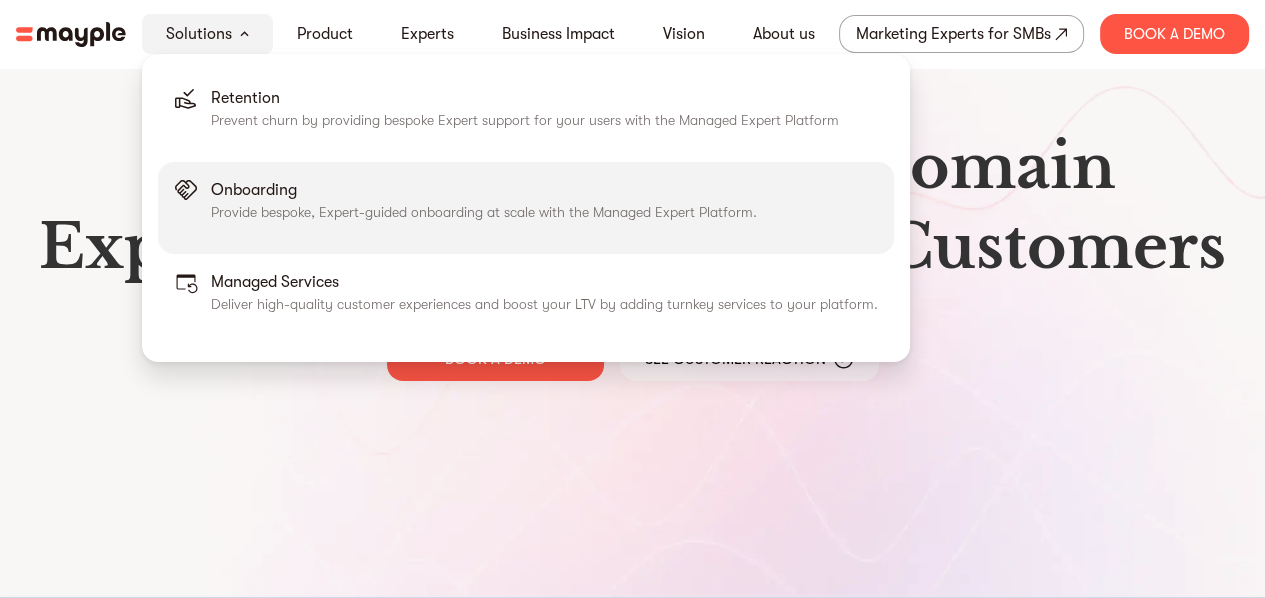click on "Onboarding" at bounding box center (484, 190) 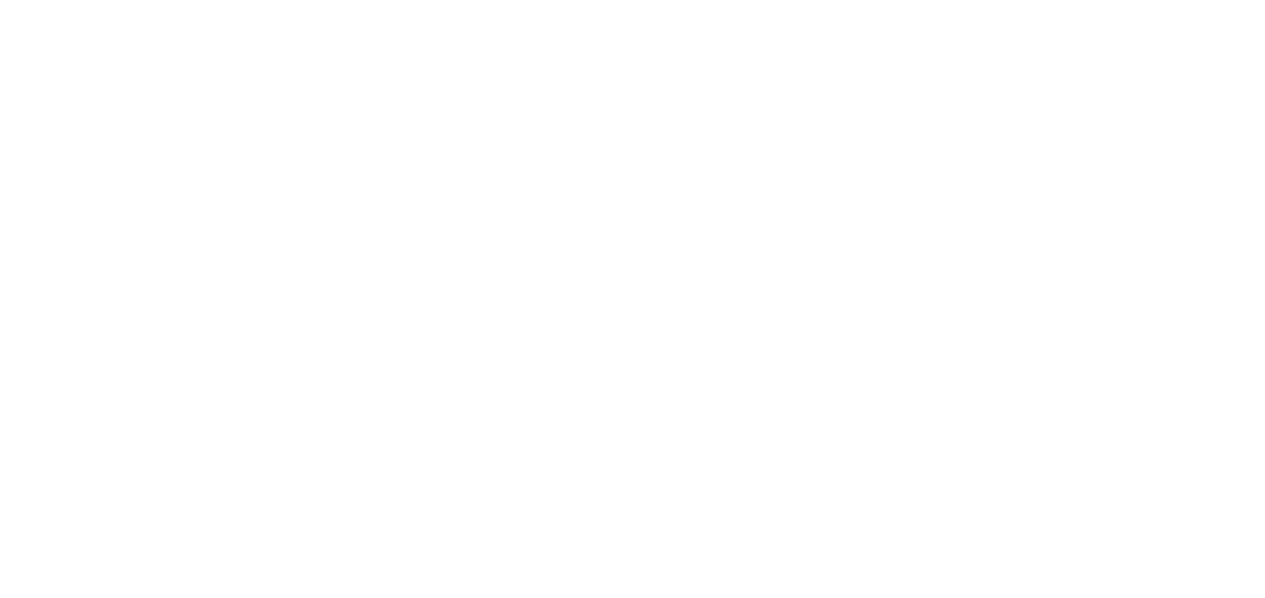 scroll, scrollTop: 0, scrollLeft: 0, axis: both 